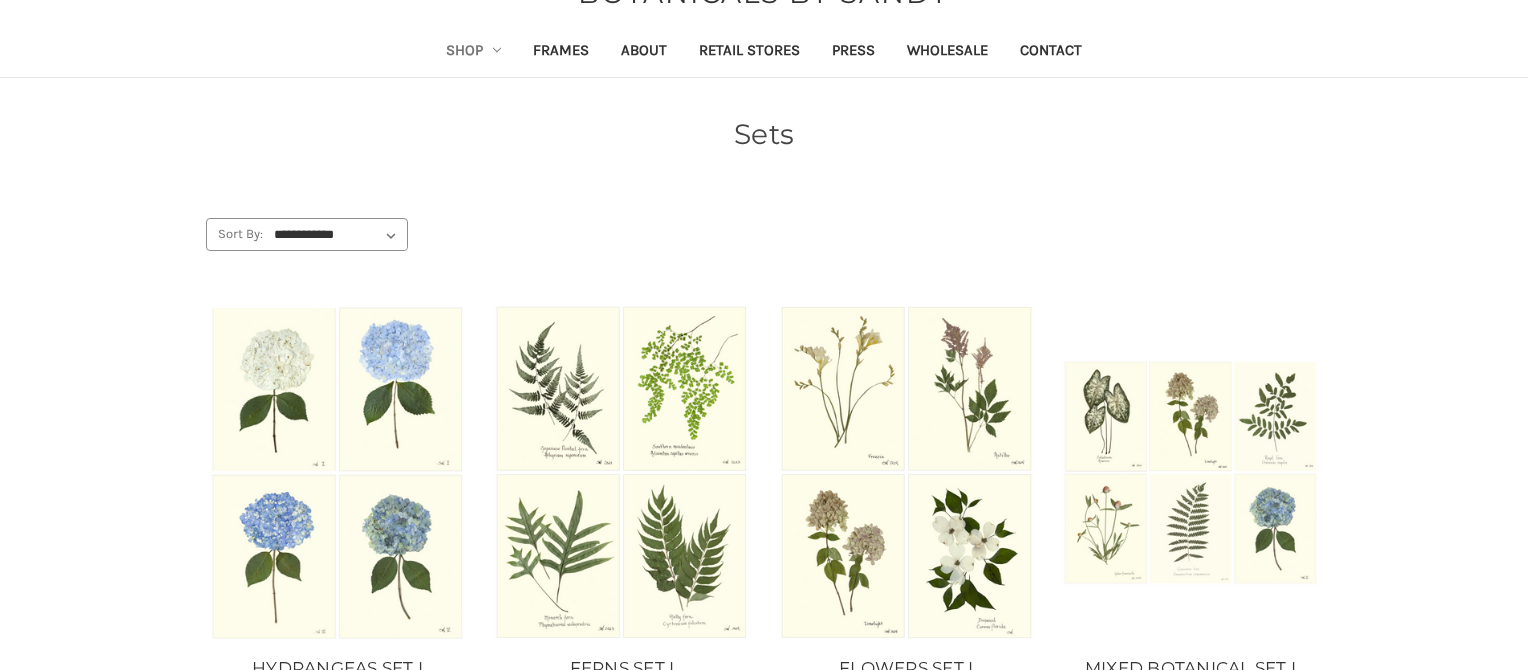 scroll, scrollTop: 0, scrollLeft: 0, axis: both 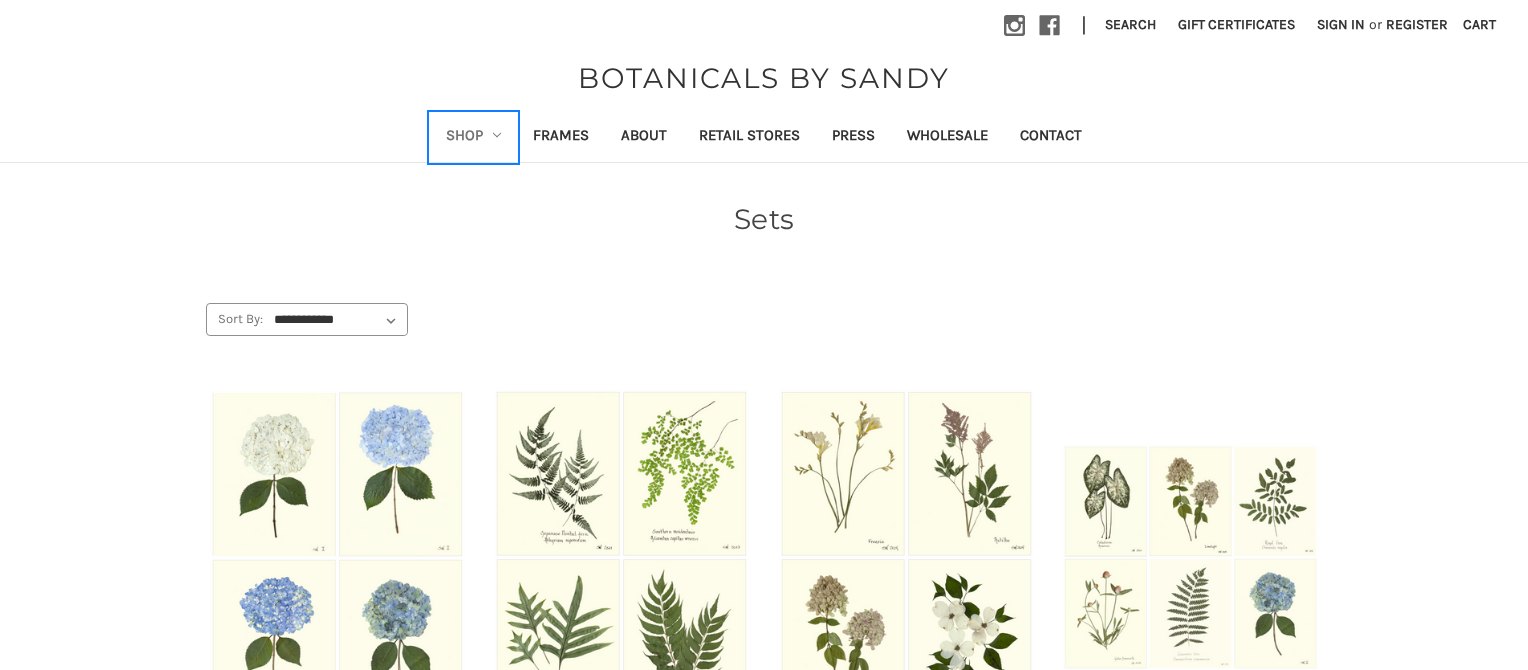 click on "Shop" at bounding box center [474, 137] 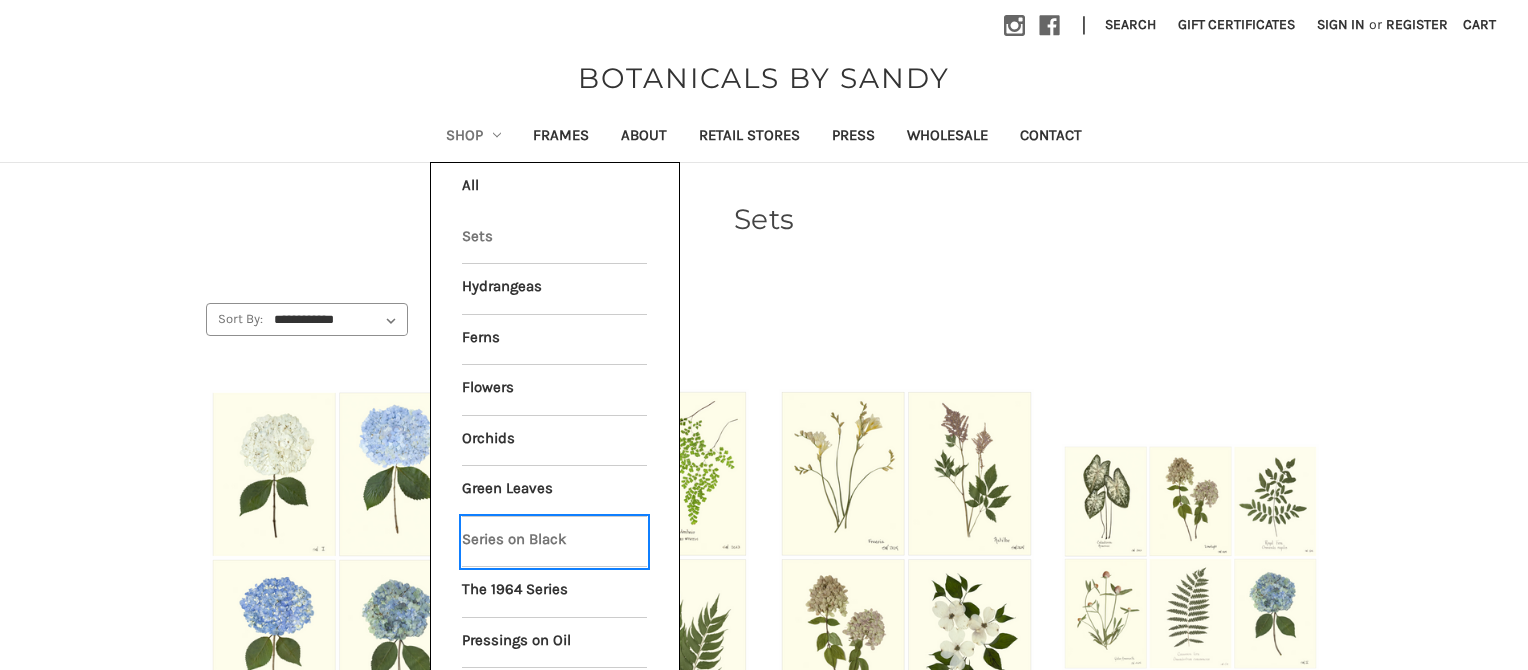 click on "Series on Black" at bounding box center [554, 542] 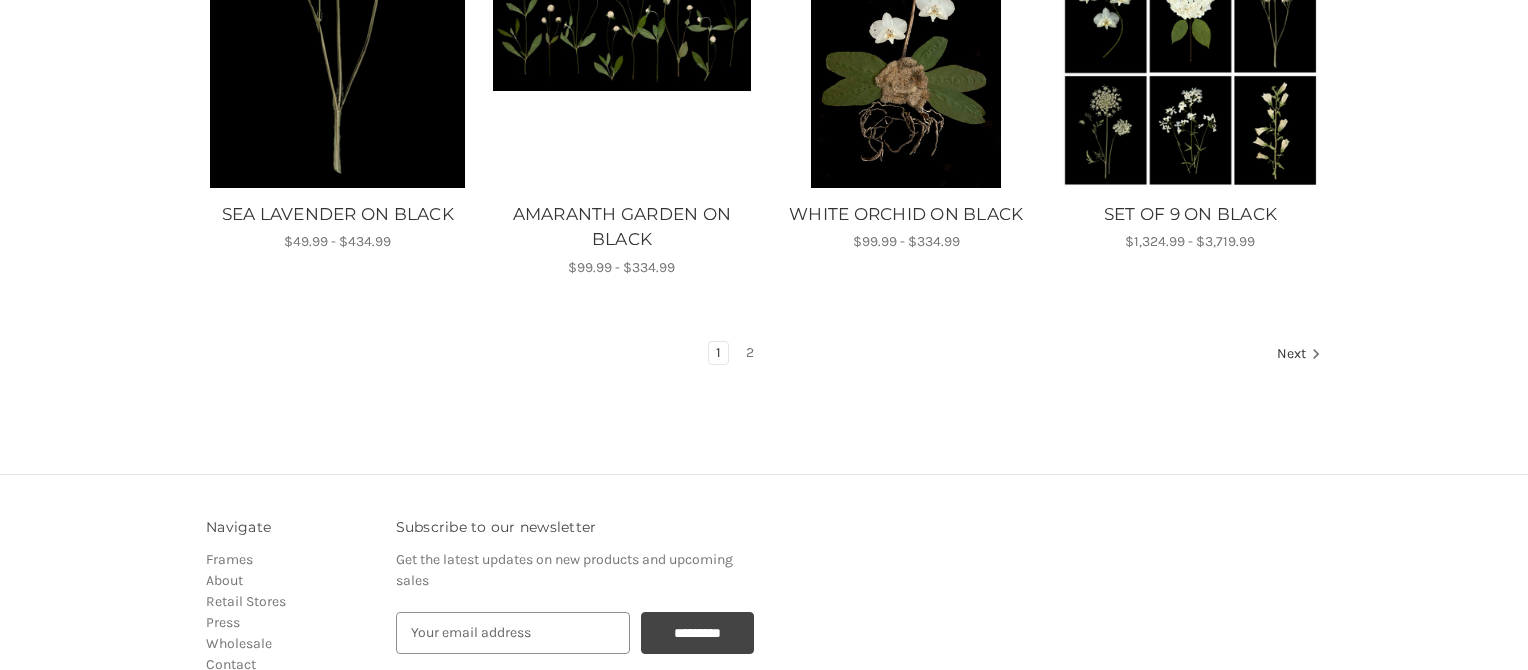 scroll, scrollTop: 1437, scrollLeft: 0, axis: vertical 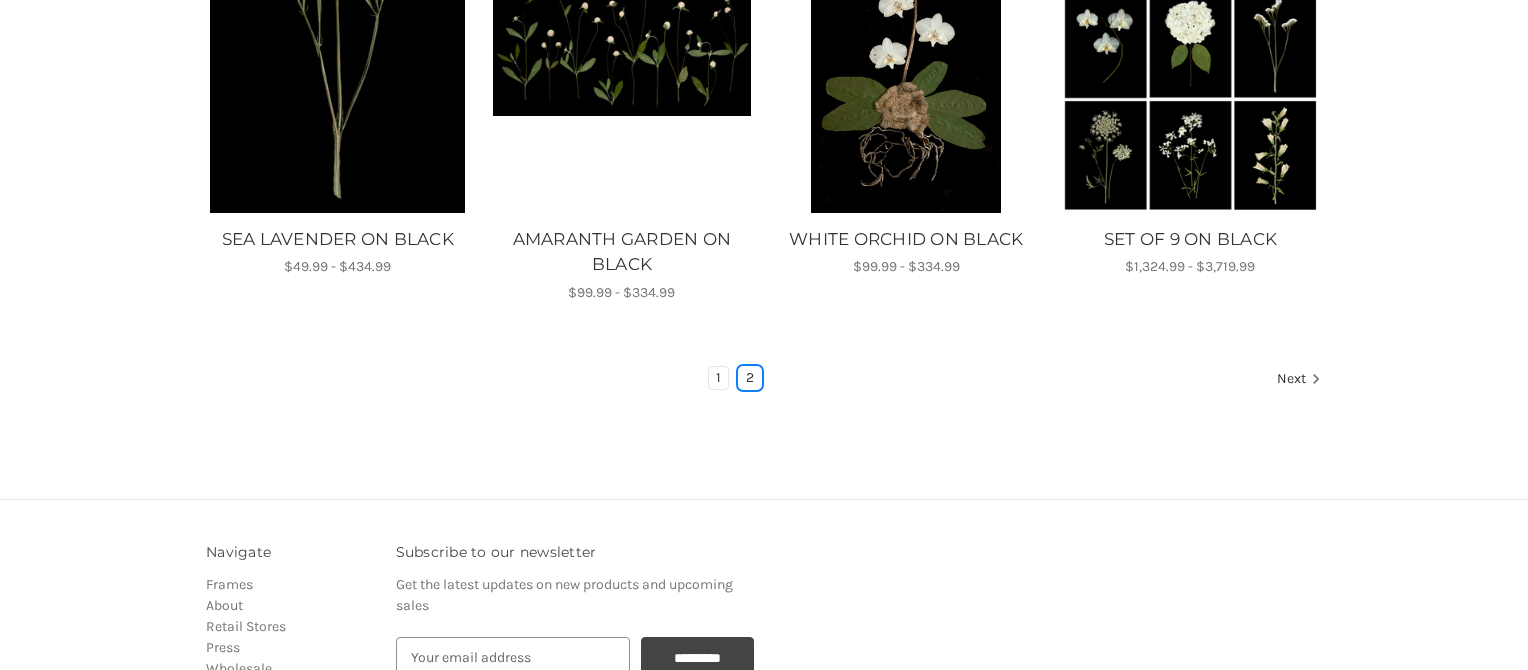 click on "2" at bounding box center [750, 378] 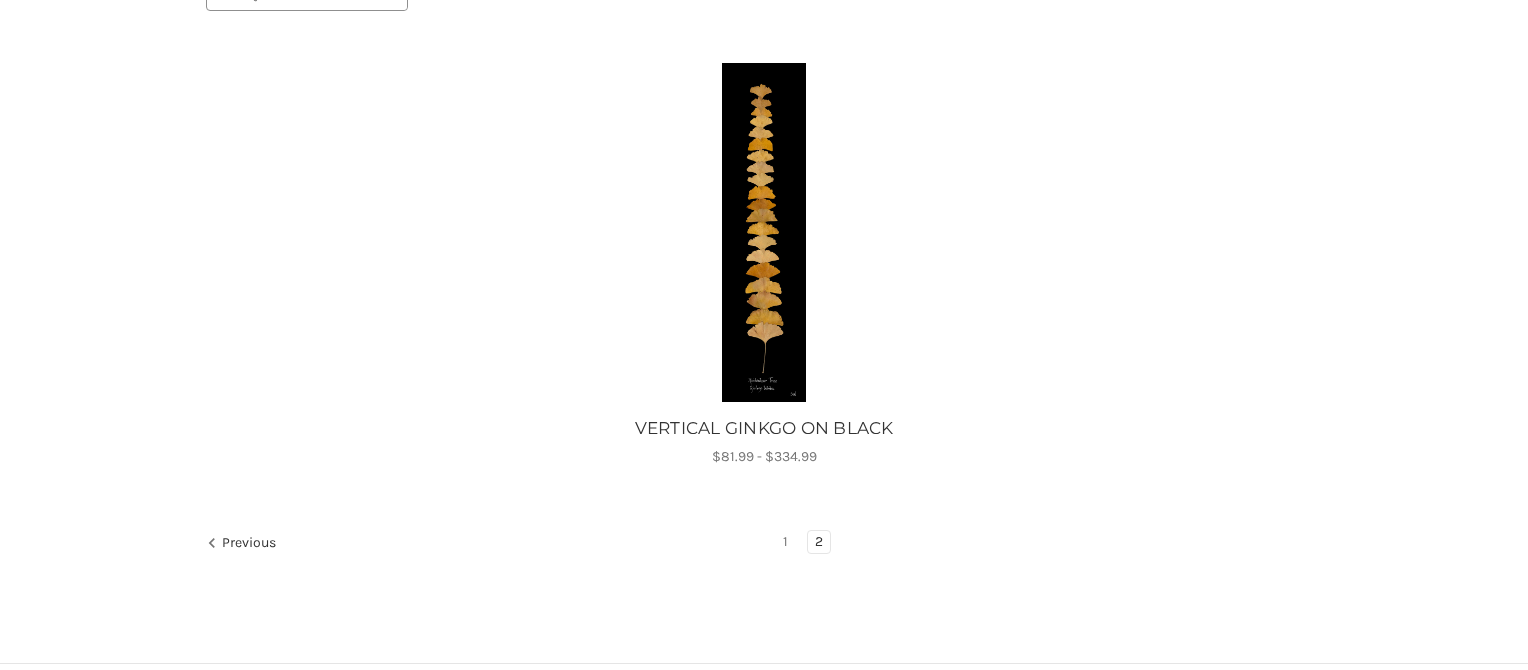 scroll, scrollTop: 338, scrollLeft: 0, axis: vertical 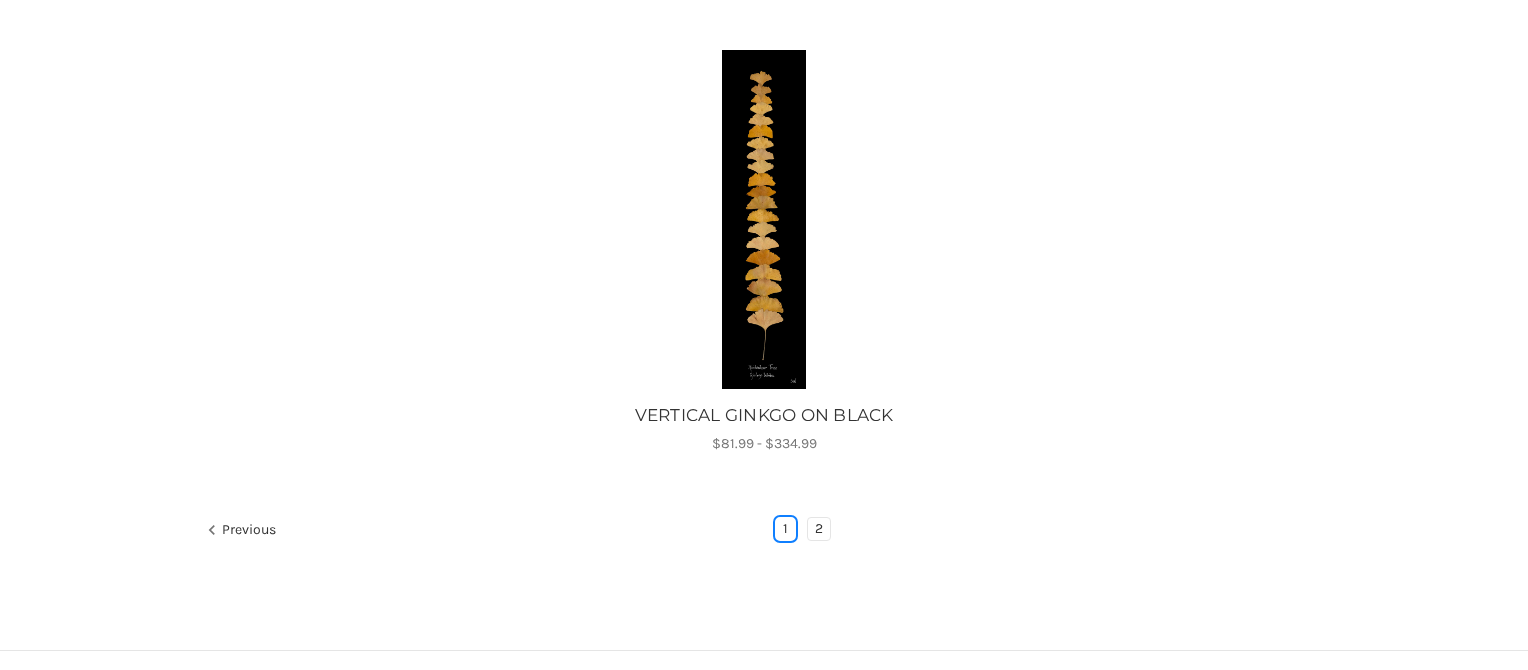 click on "1" at bounding box center [785, 529] 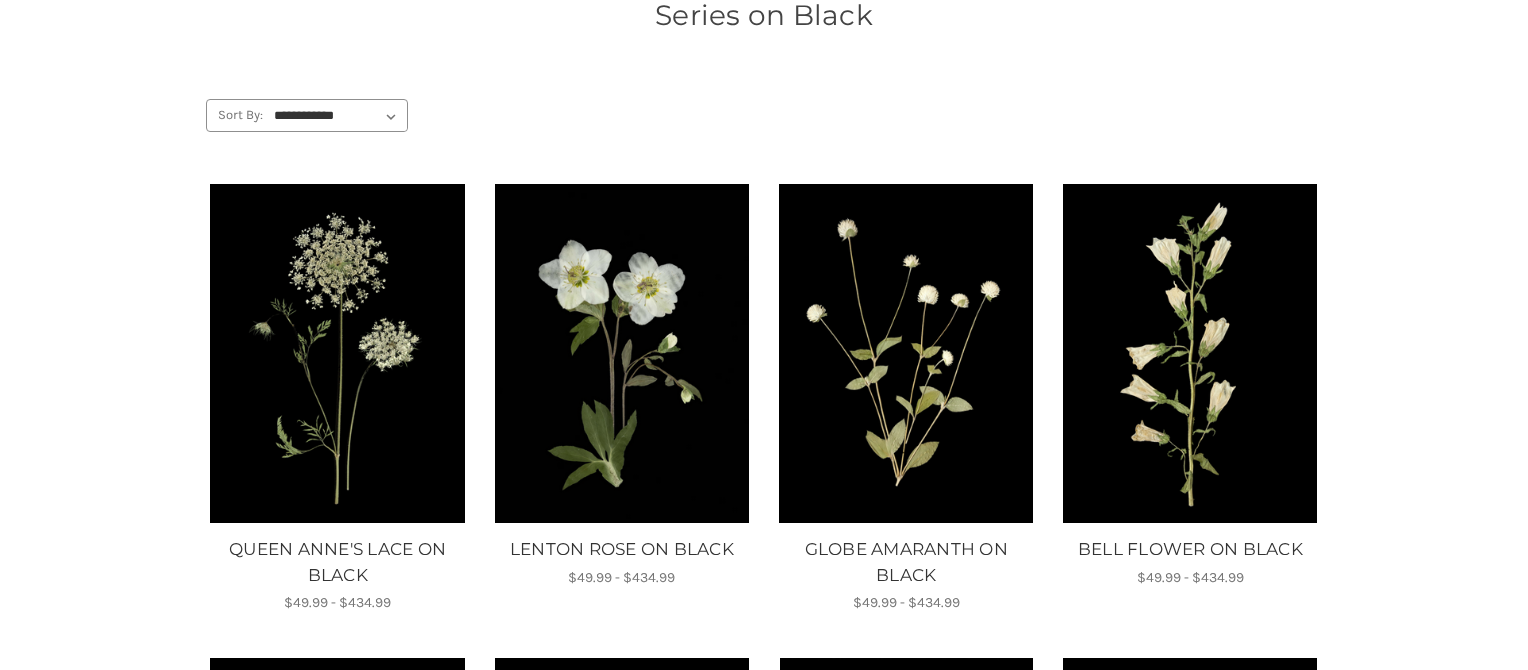 scroll, scrollTop: 201, scrollLeft: 0, axis: vertical 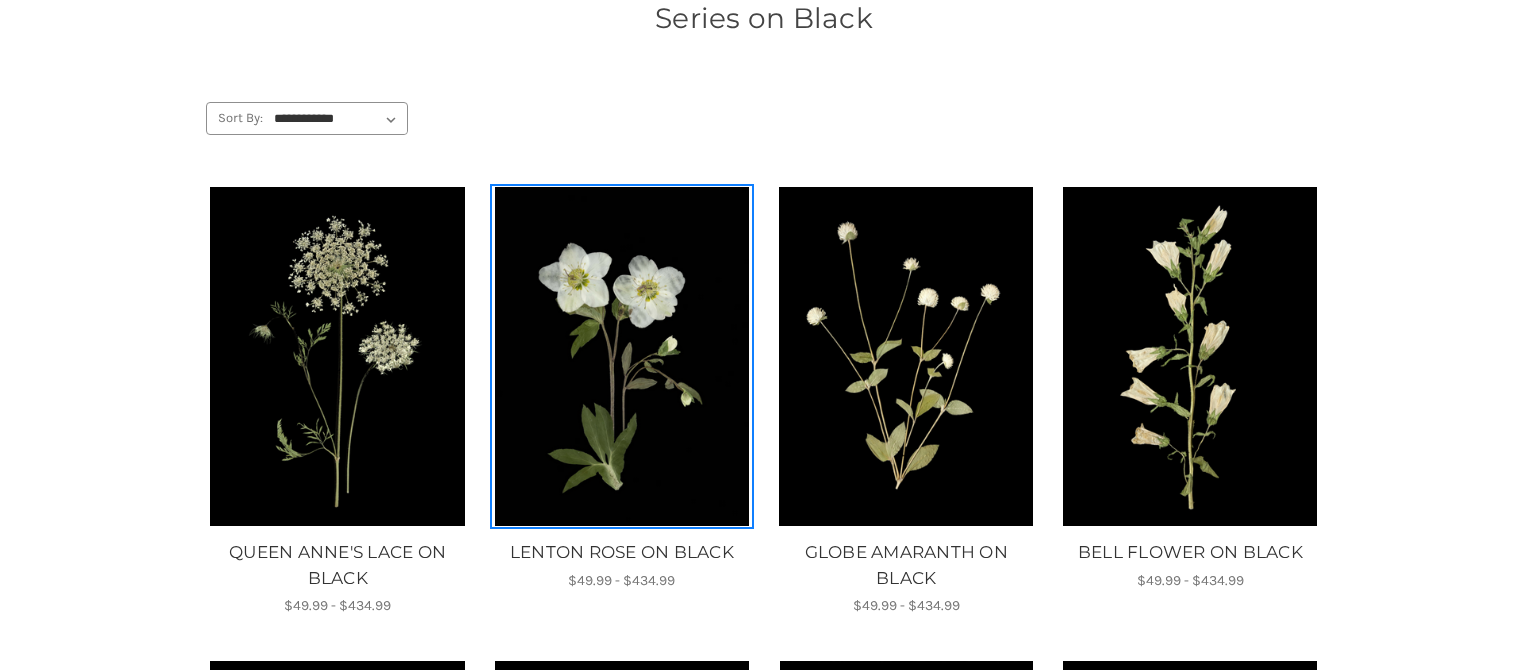 click at bounding box center [621, 356] 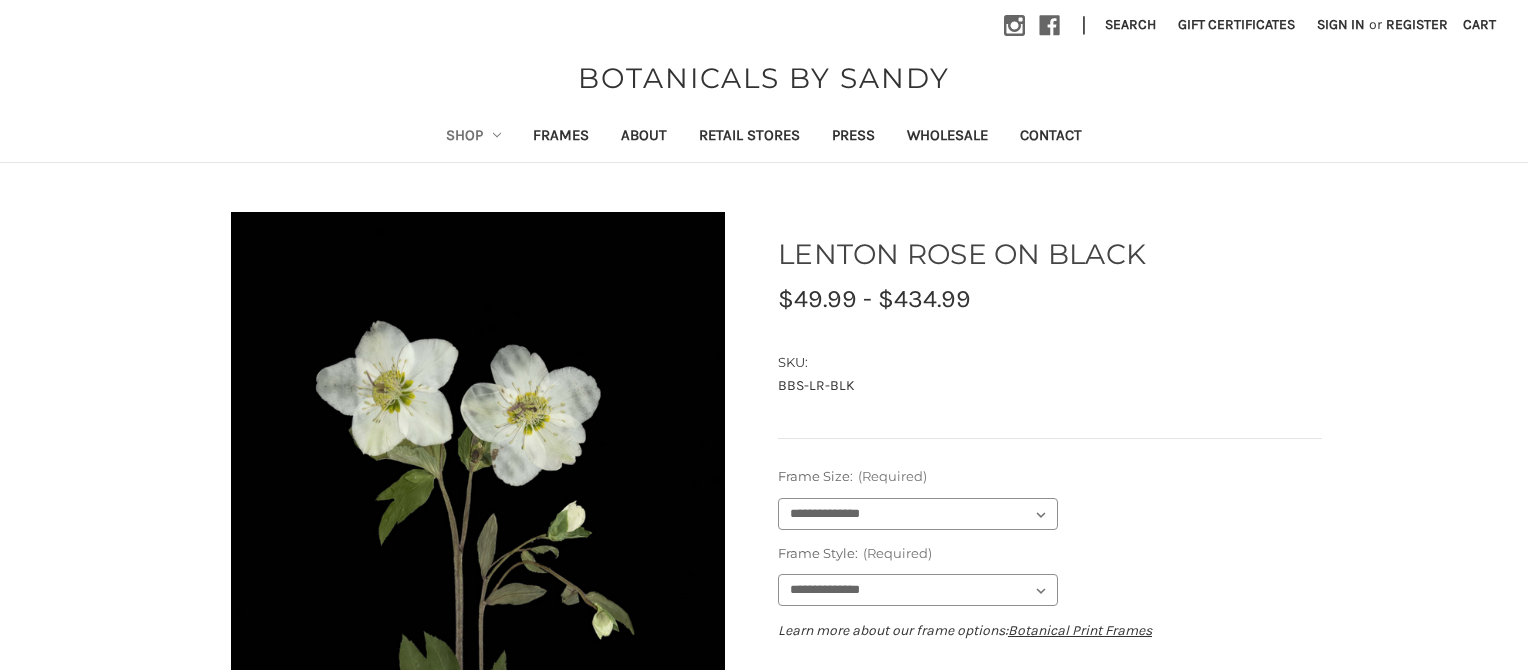 scroll, scrollTop: 0, scrollLeft: 0, axis: both 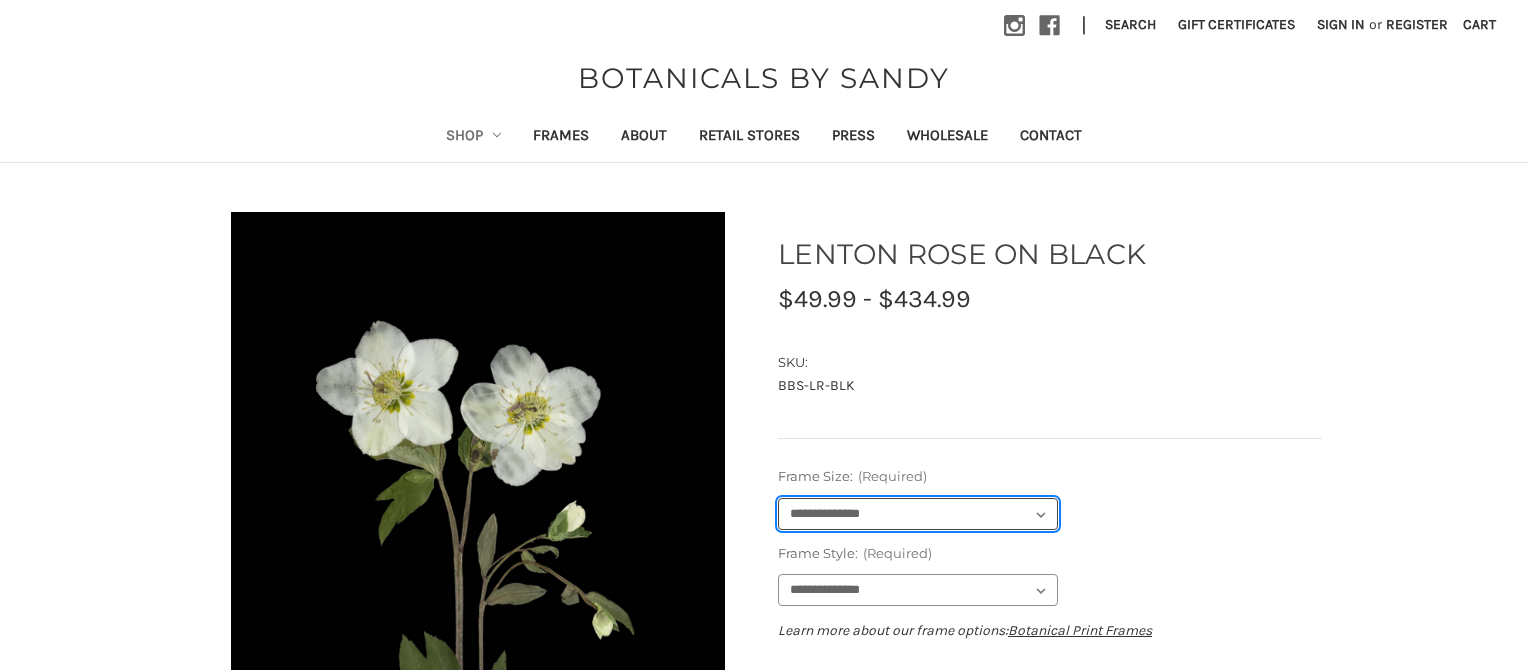 click on "**********" at bounding box center (918, 514) 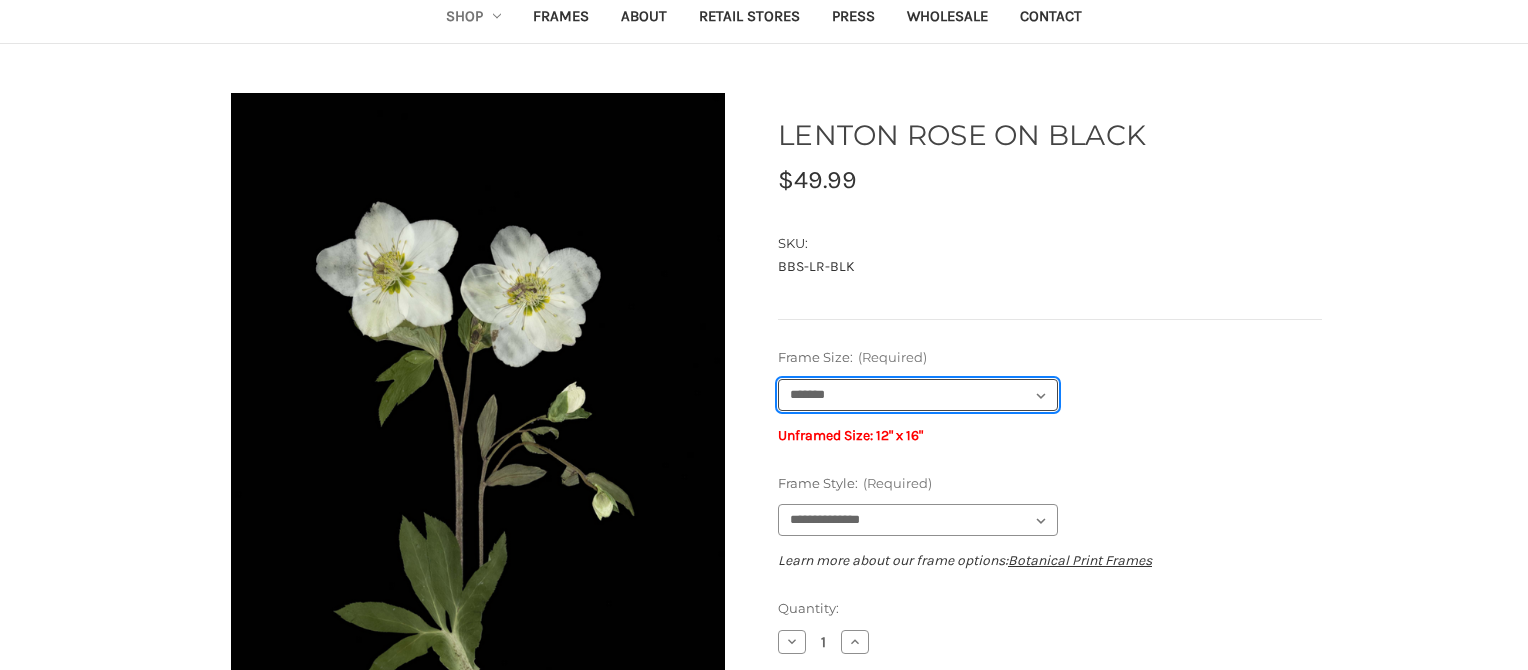 scroll, scrollTop: 123, scrollLeft: 0, axis: vertical 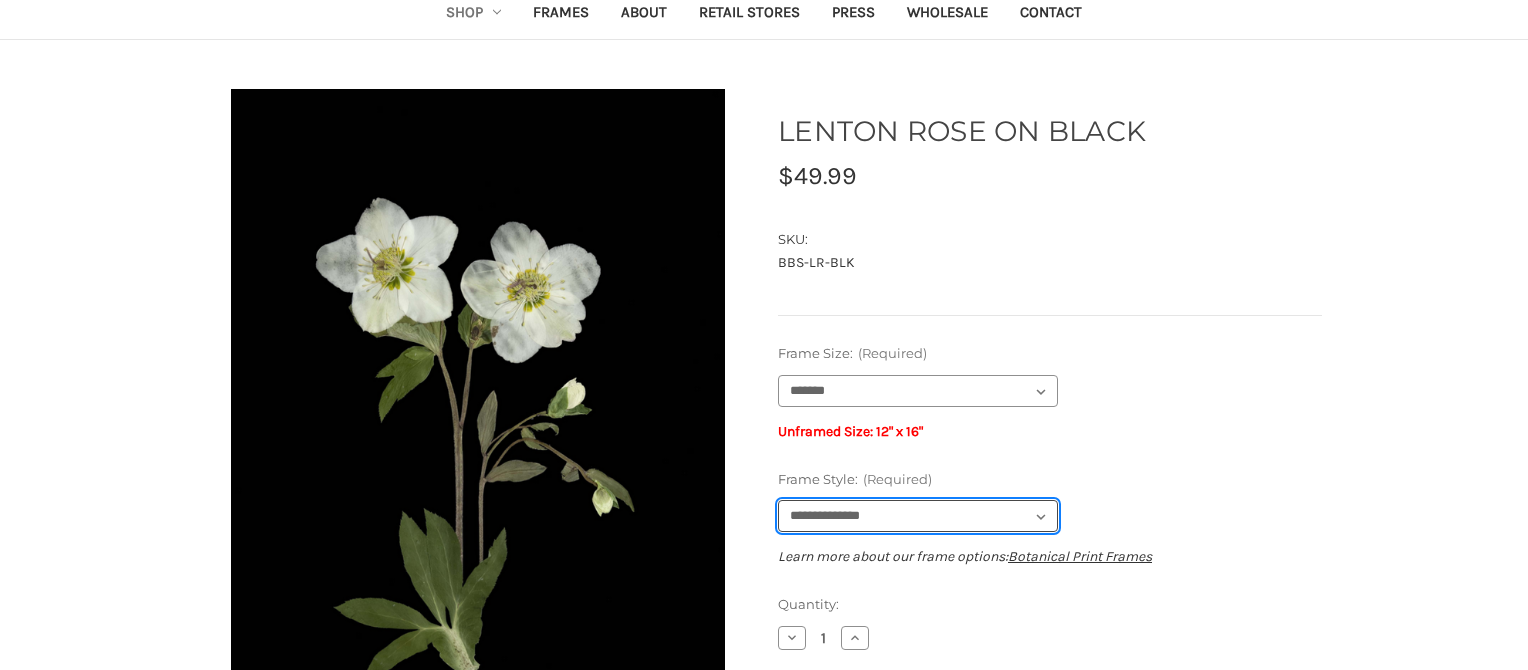 click on "**********" at bounding box center (918, 516) 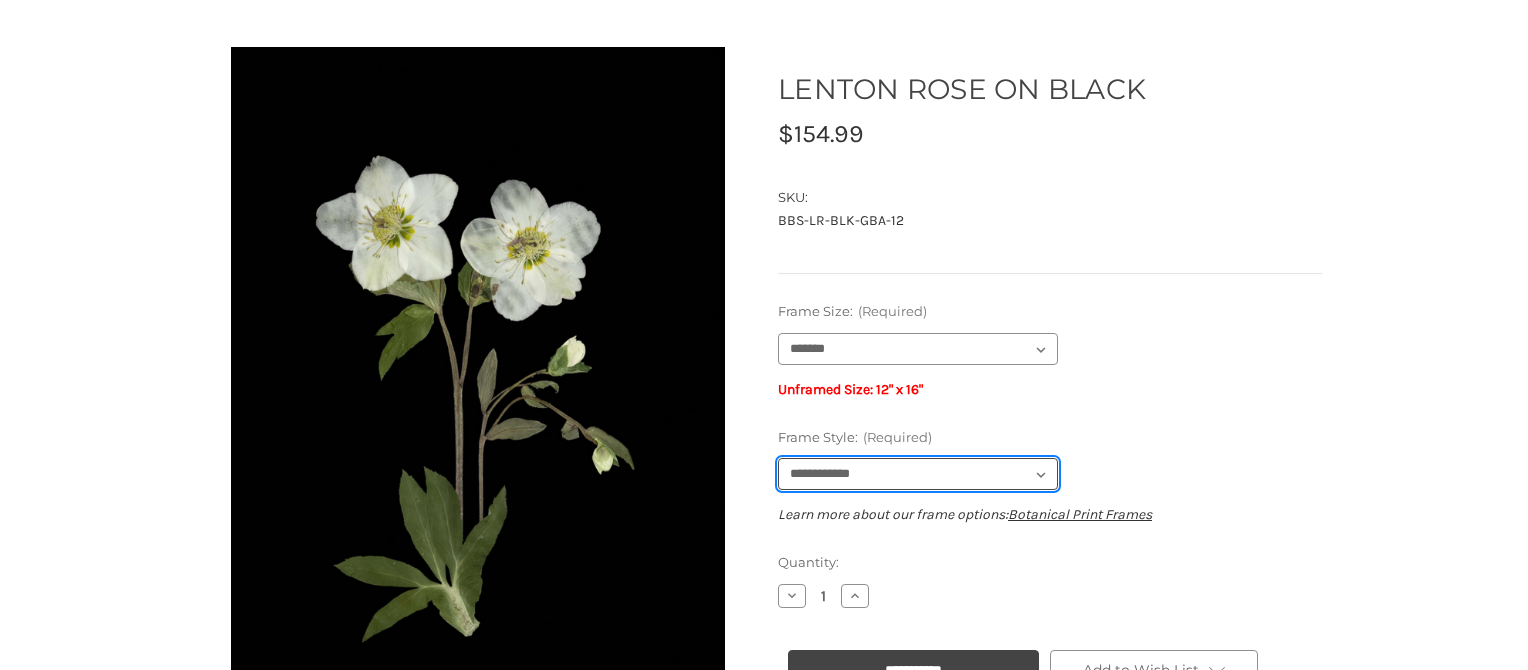 scroll, scrollTop: 162, scrollLeft: 0, axis: vertical 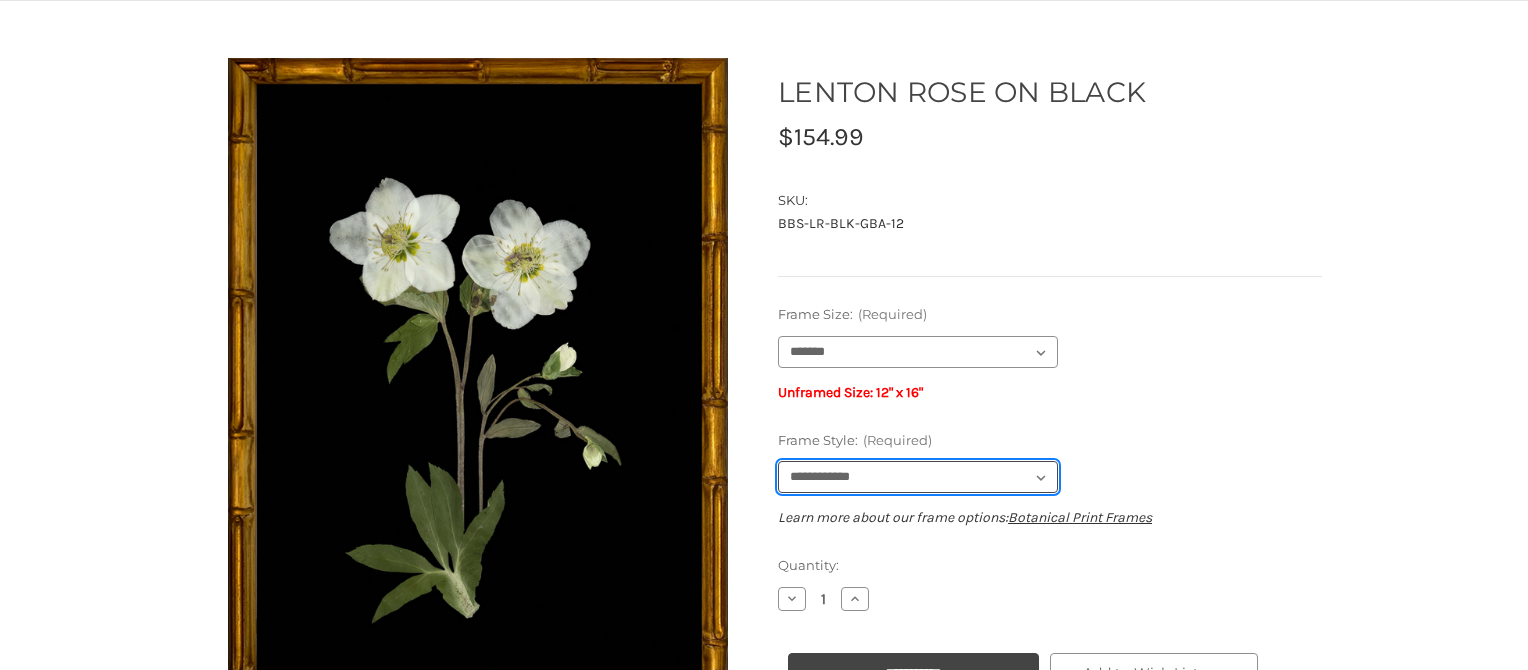 click on "**********" at bounding box center [918, 477] 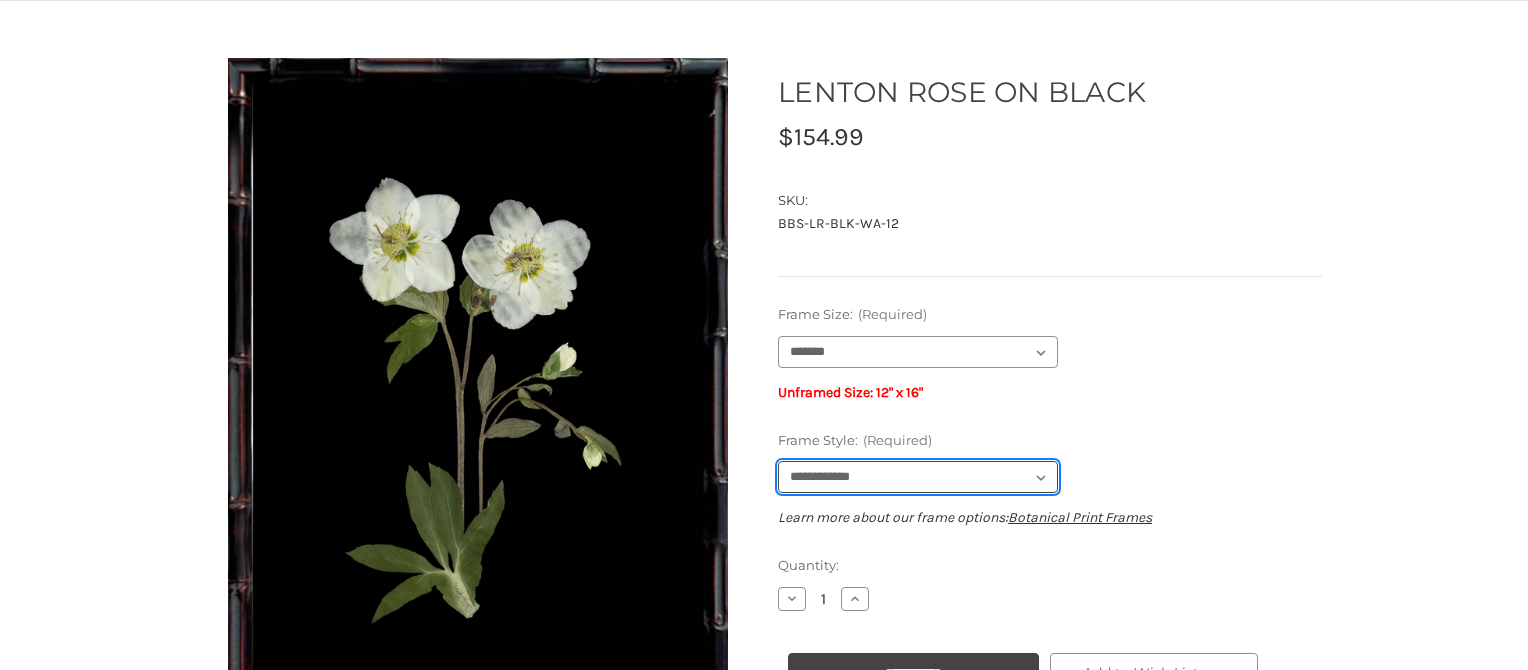 click on "**********" at bounding box center [918, 477] 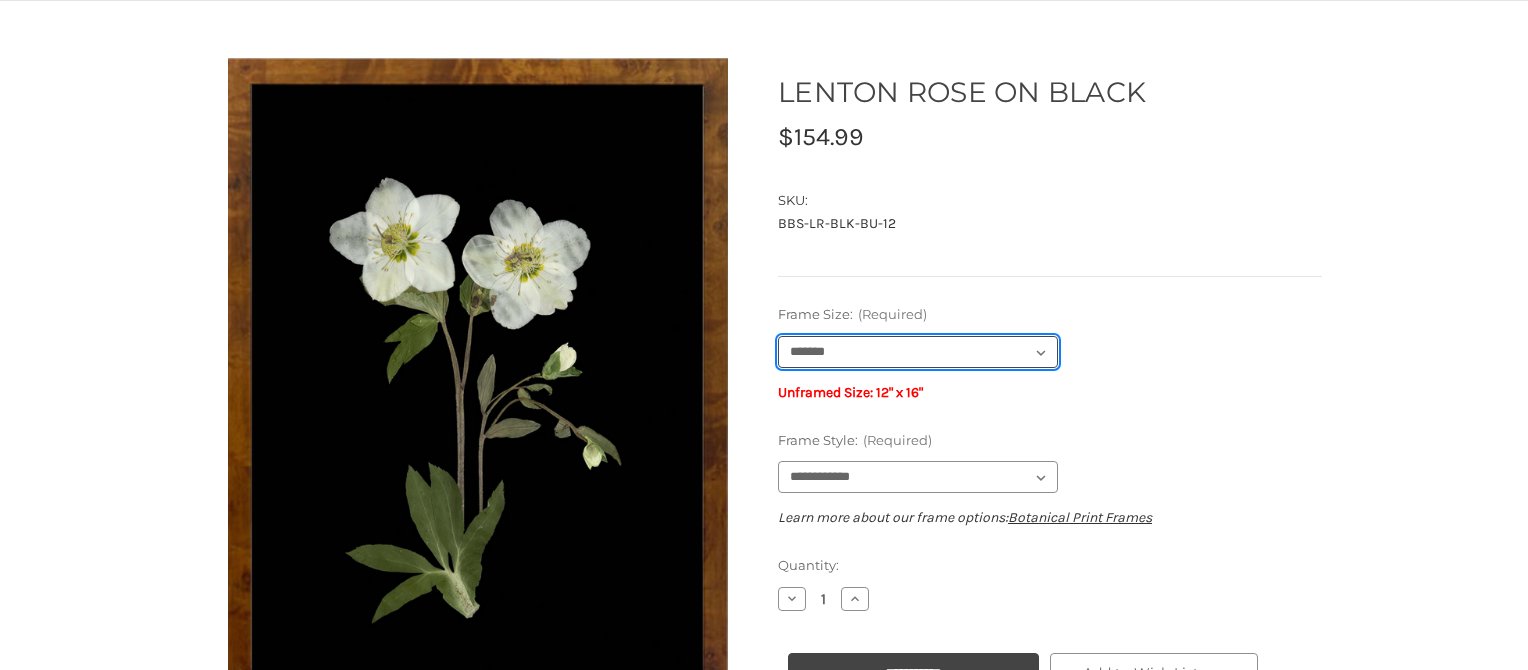 click on "**********" at bounding box center (918, 352) 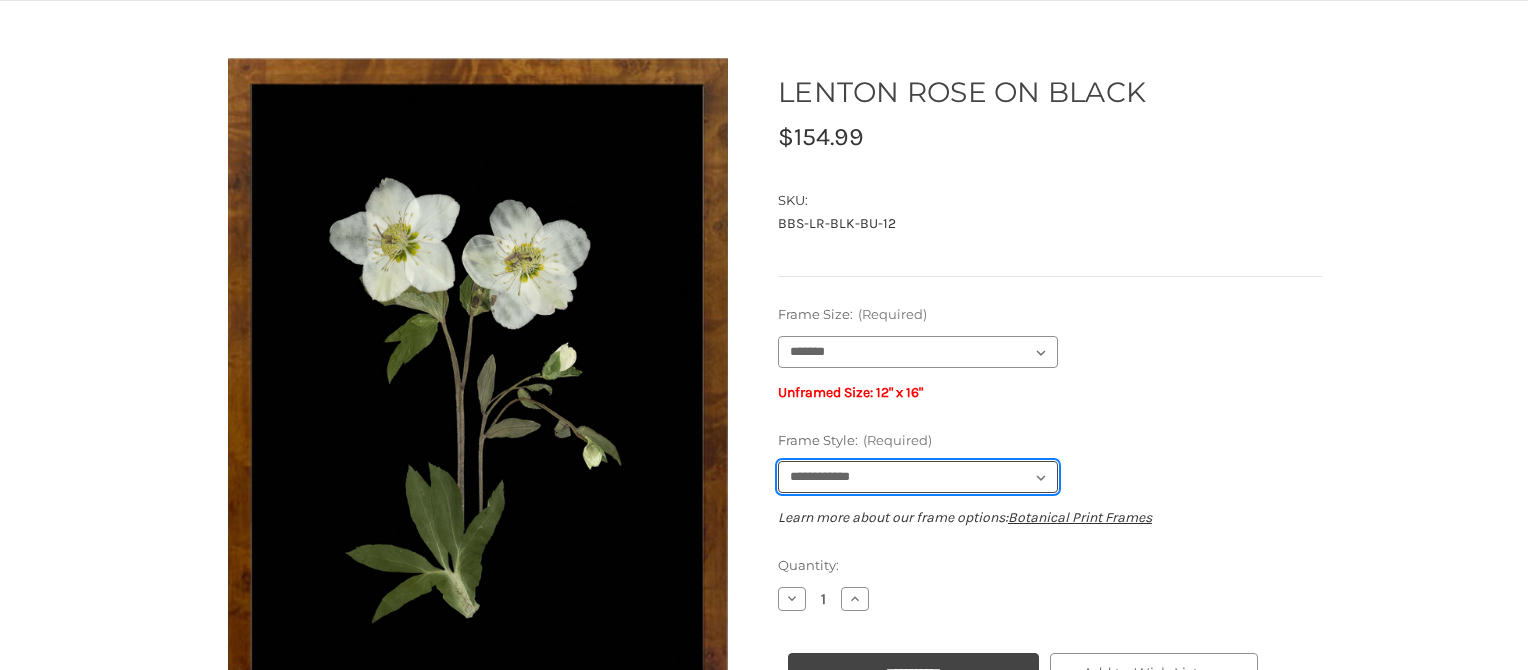 click on "**********" at bounding box center (918, 477) 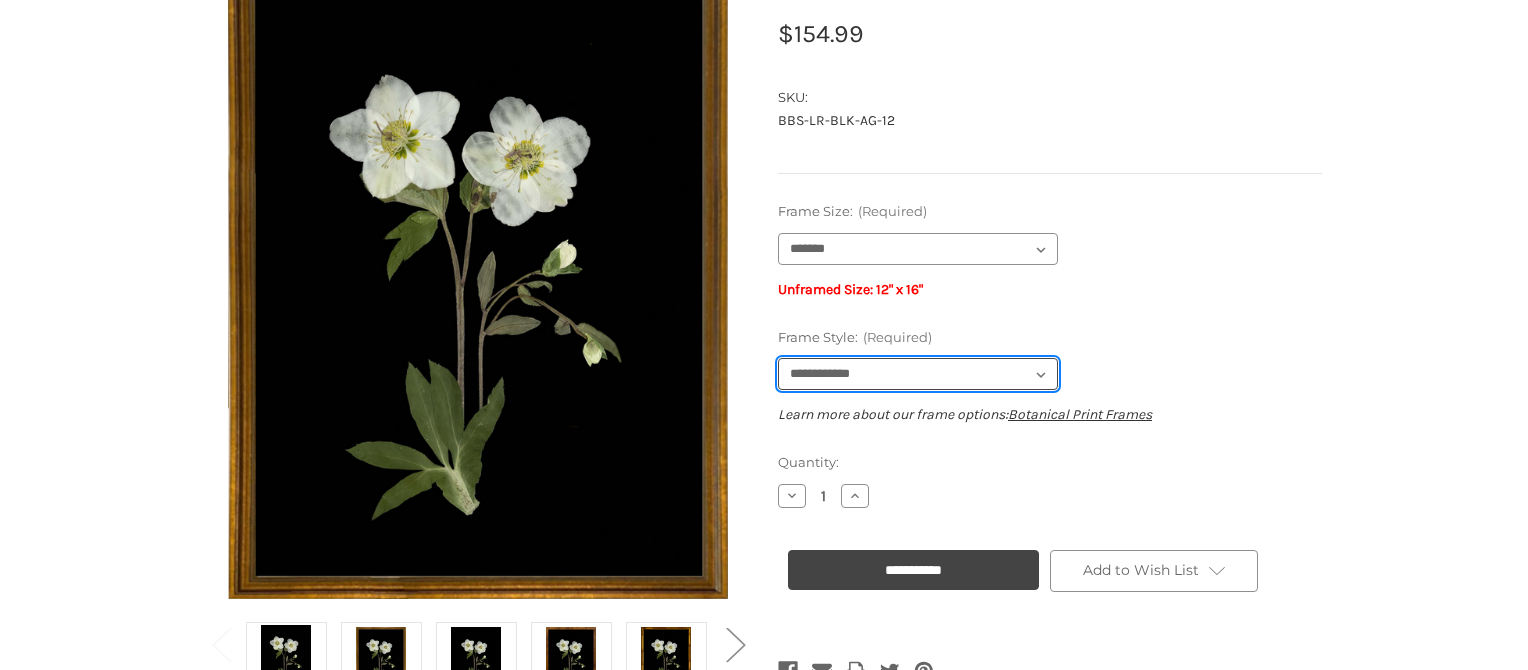 scroll, scrollTop: 274, scrollLeft: 0, axis: vertical 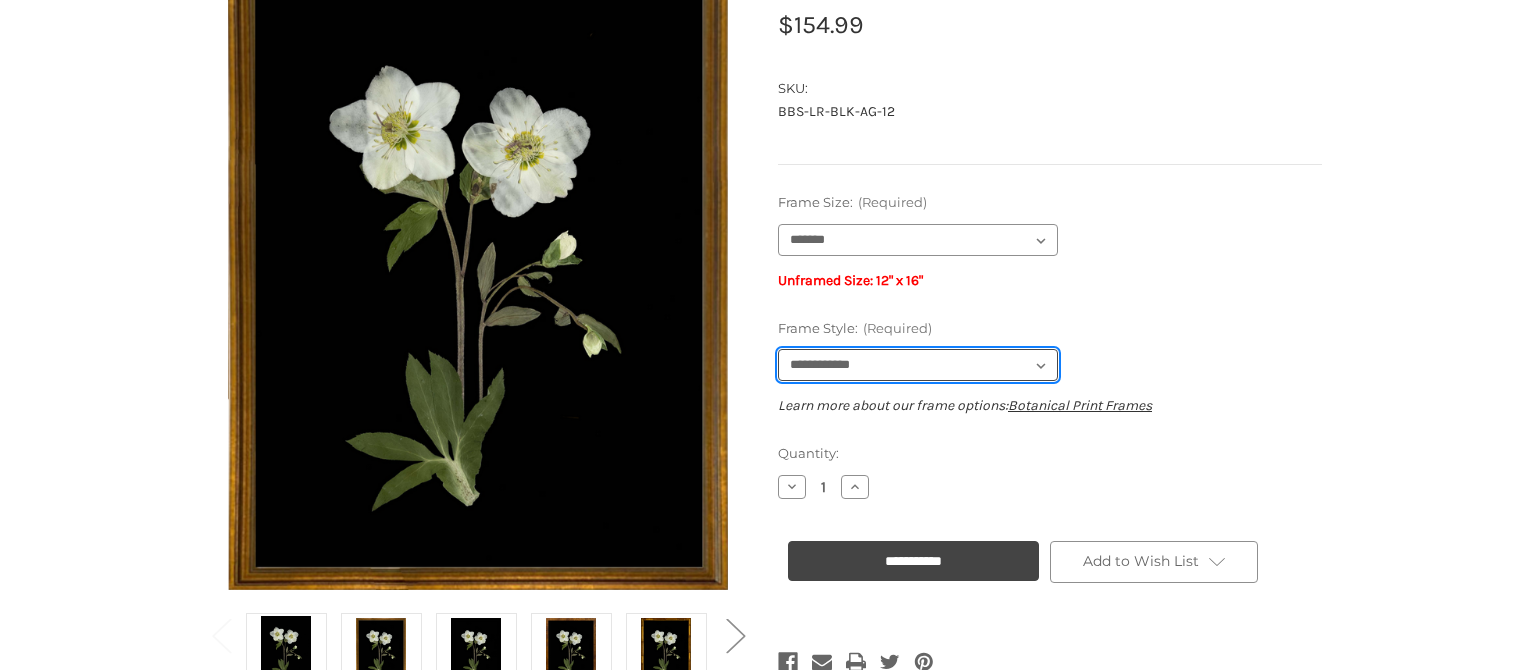 click on "**********" at bounding box center (918, 365) 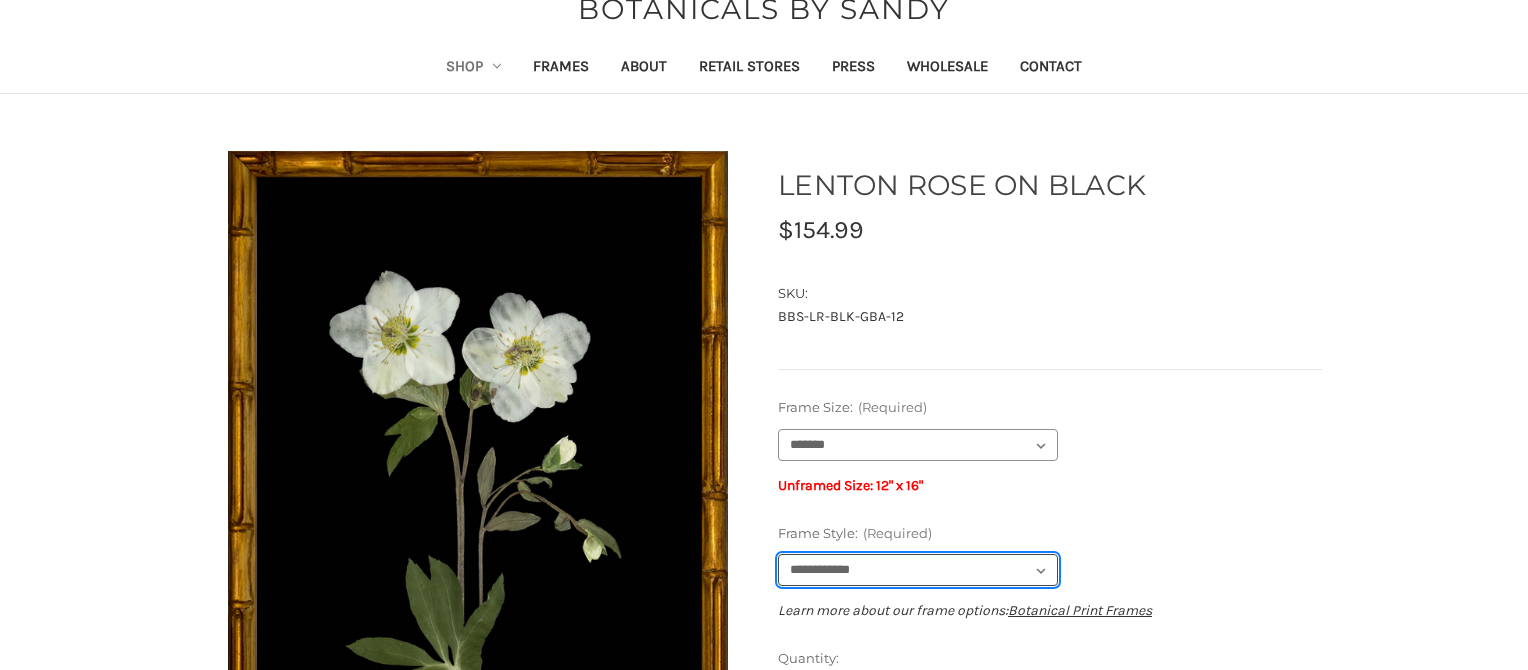 scroll, scrollTop: 0, scrollLeft: 0, axis: both 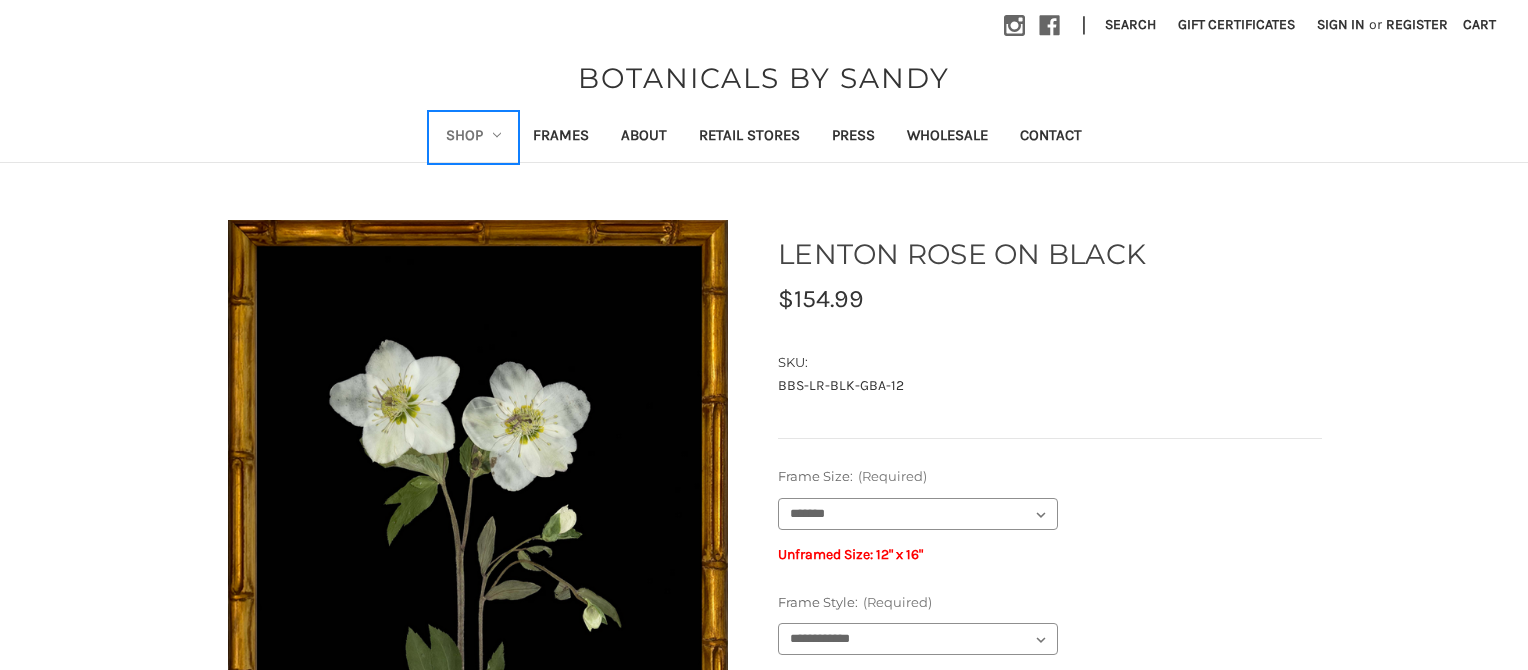 click on "Shop" at bounding box center [474, 137] 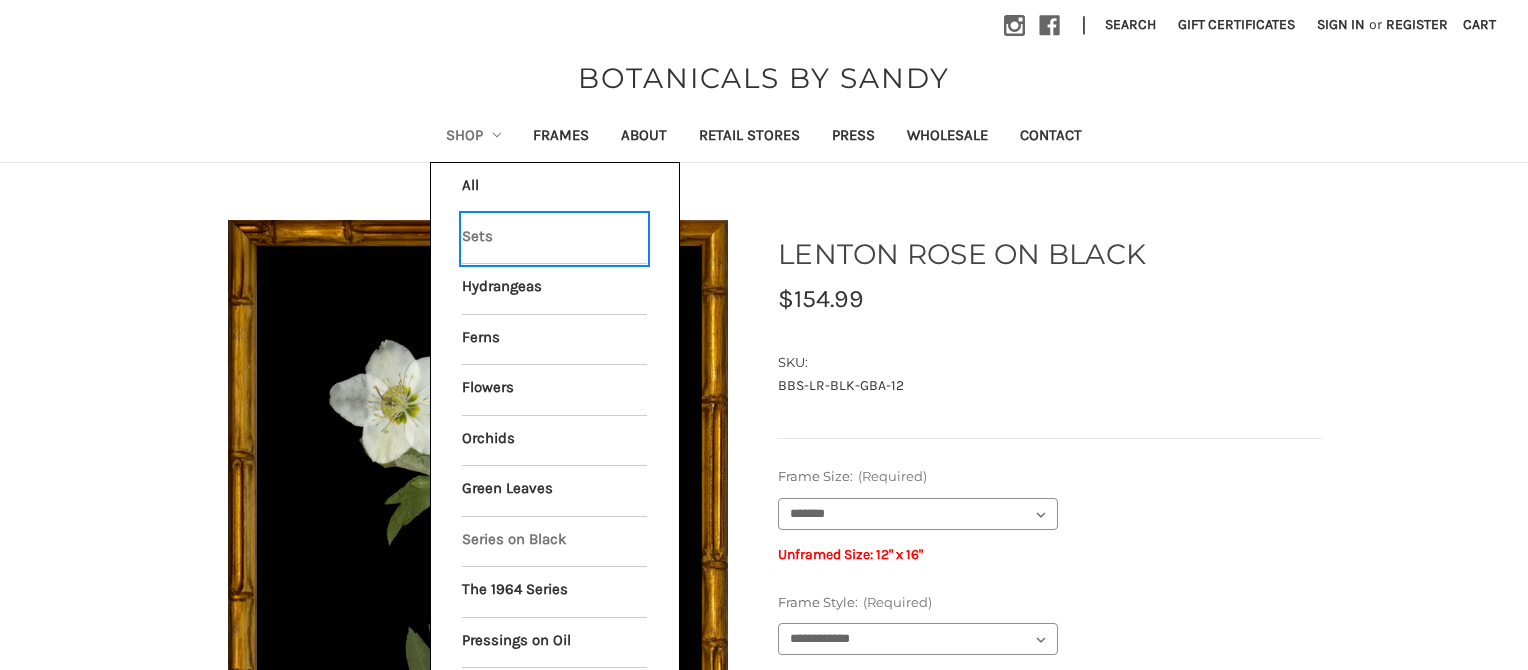 click on "Sets" at bounding box center (554, 239) 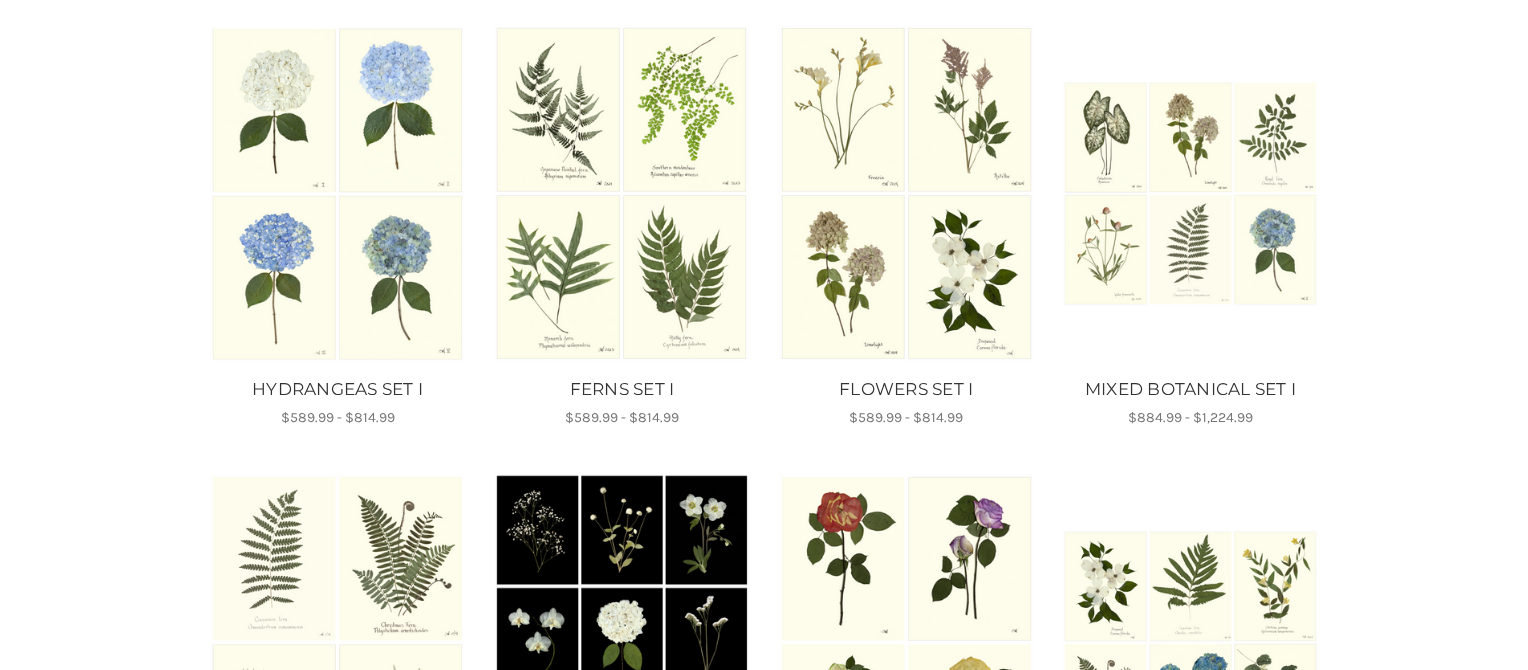 scroll, scrollTop: 360, scrollLeft: 0, axis: vertical 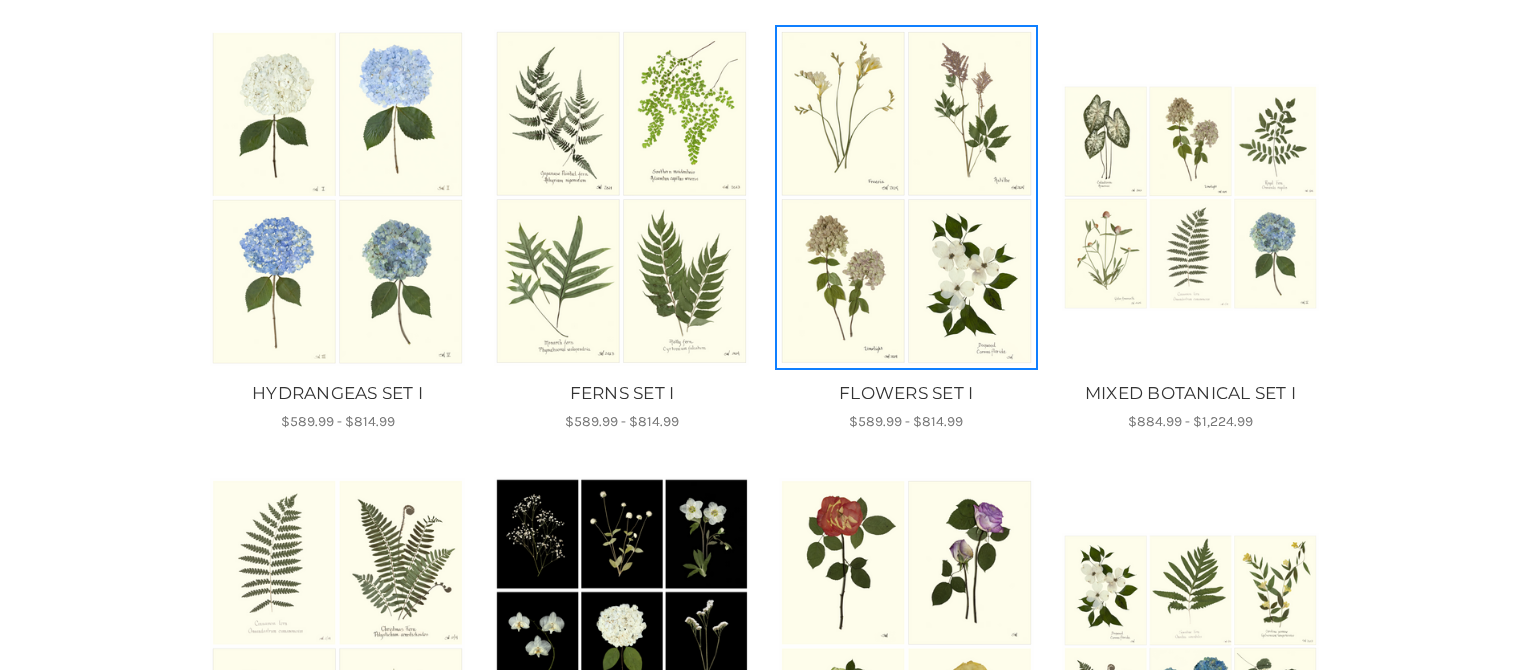 click at bounding box center (906, 197) 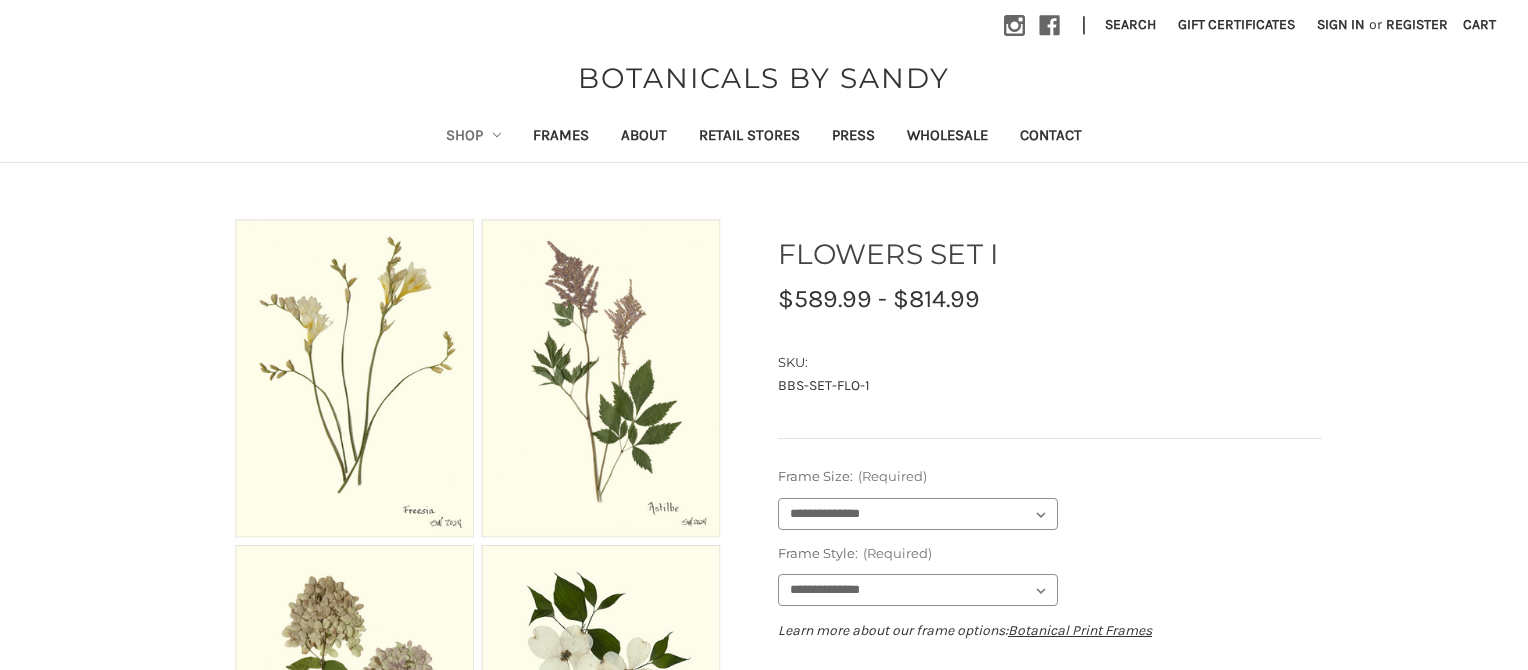 scroll, scrollTop: 0, scrollLeft: 0, axis: both 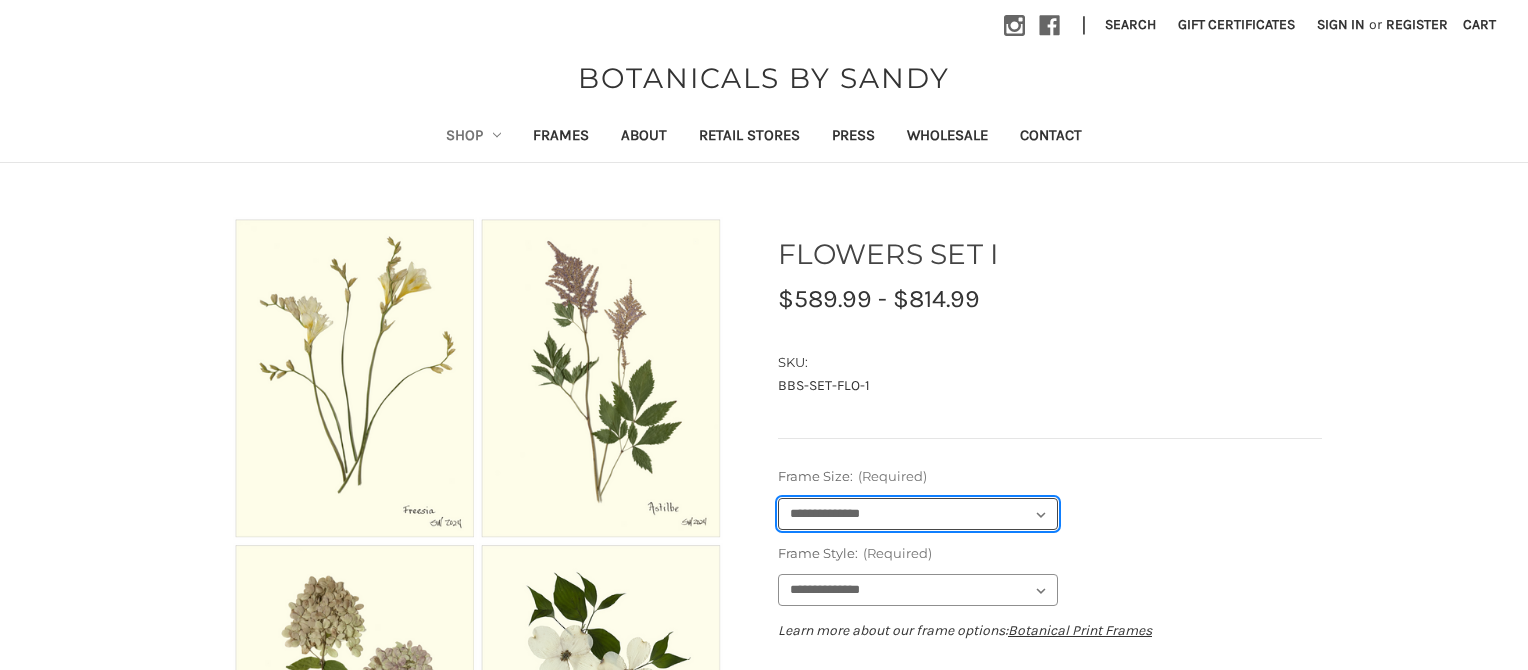 click on "**********" at bounding box center (918, 514) 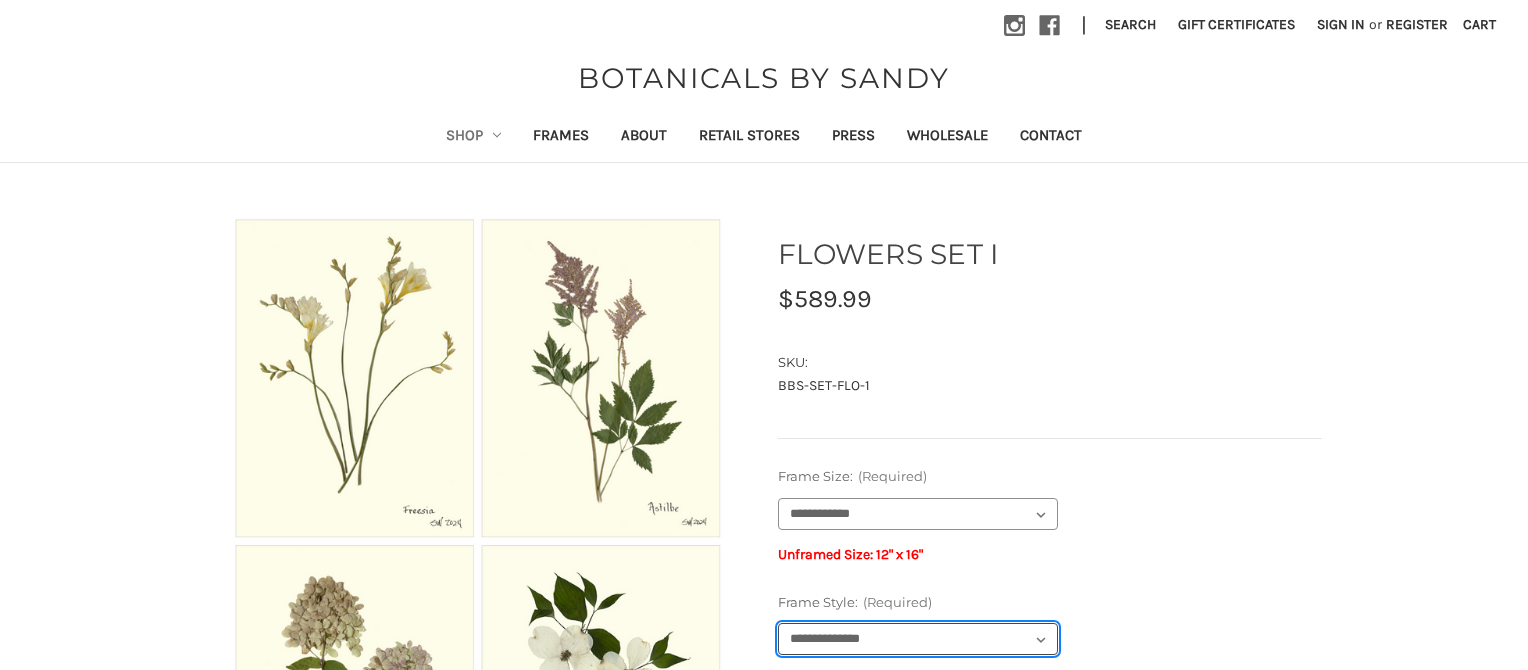 click on "**********" at bounding box center [918, 639] 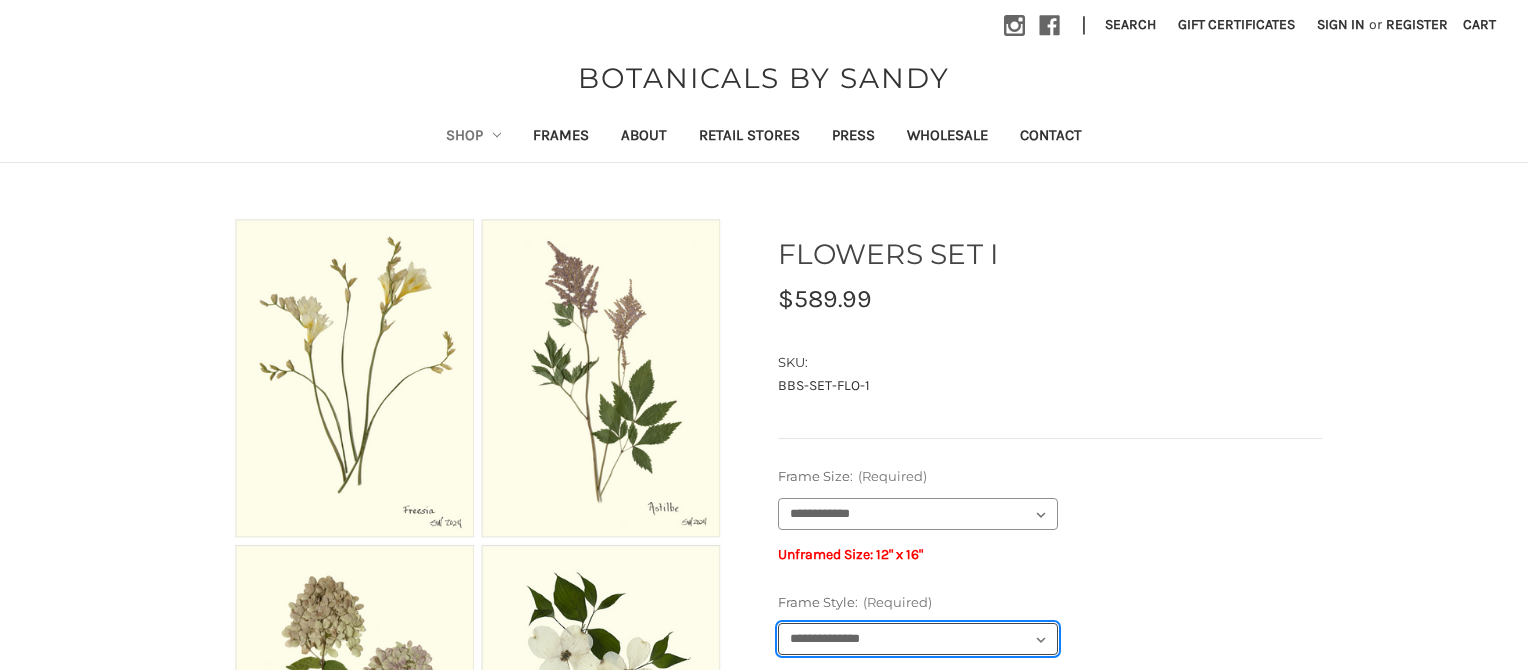 select on "****" 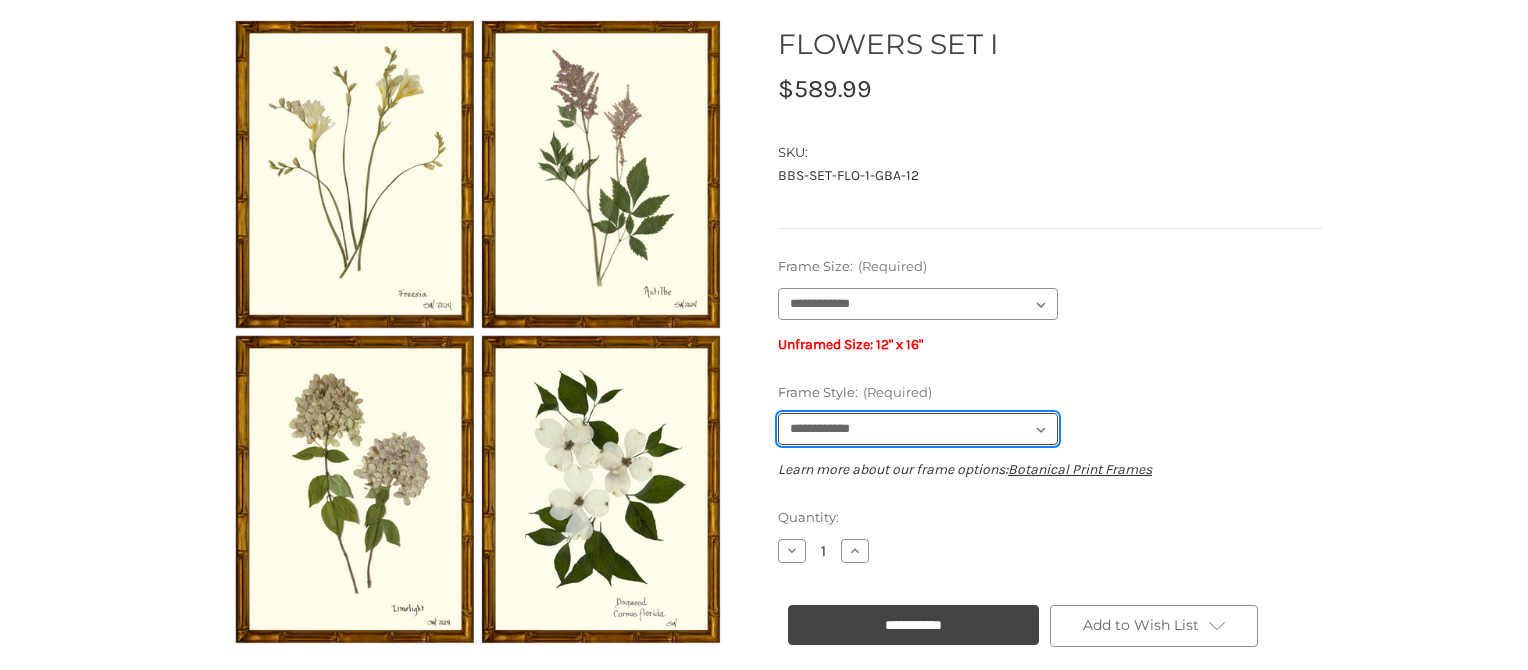 scroll, scrollTop: 214, scrollLeft: 0, axis: vertical 